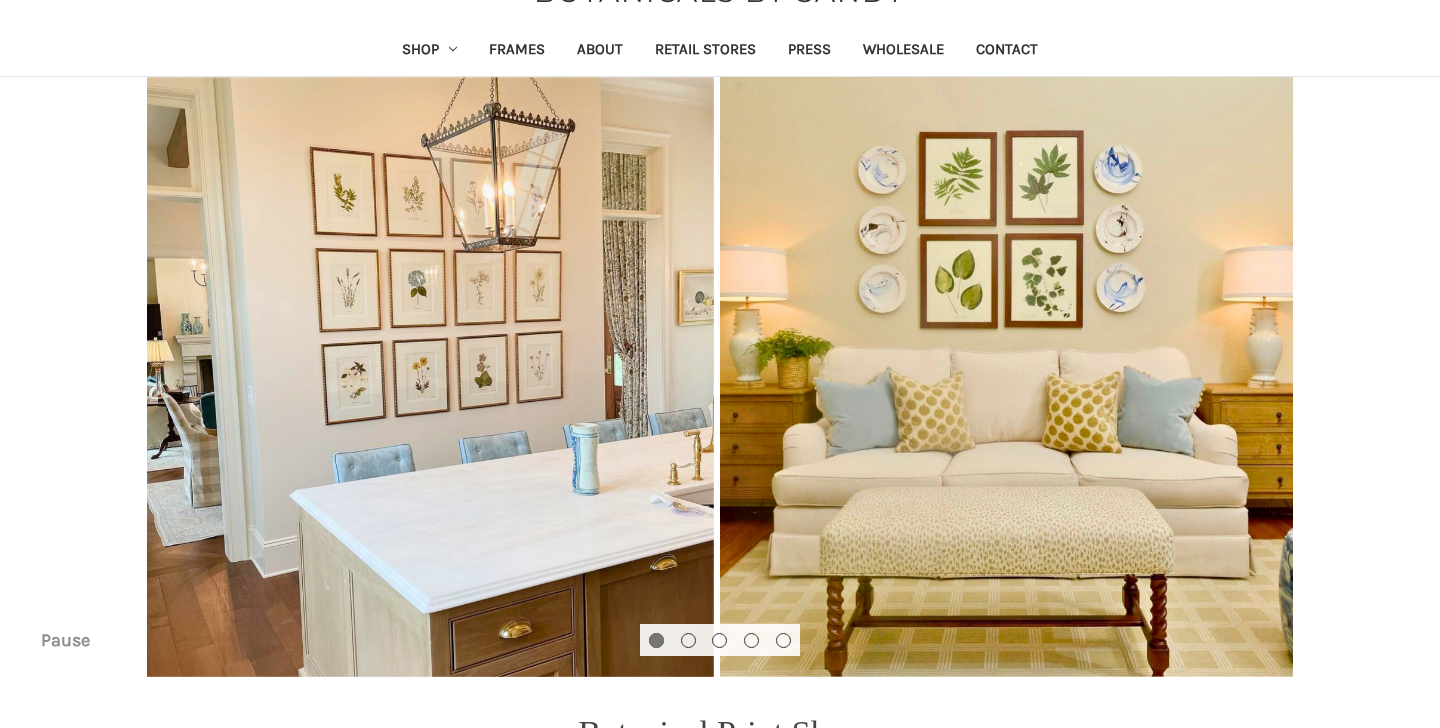 scroll, scrollTop: 102, scrollLeft: 0, axis: vertical 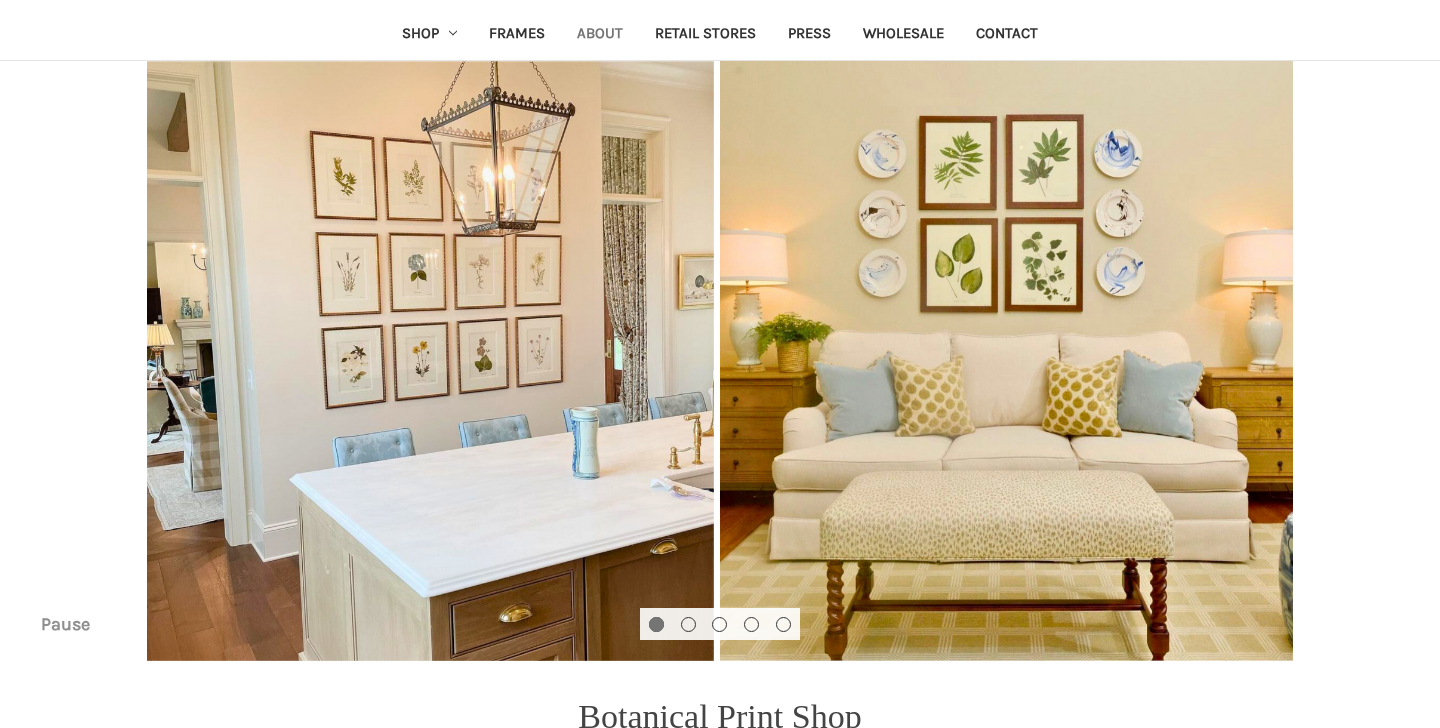 click on "About" at bounding box center (600, 35) 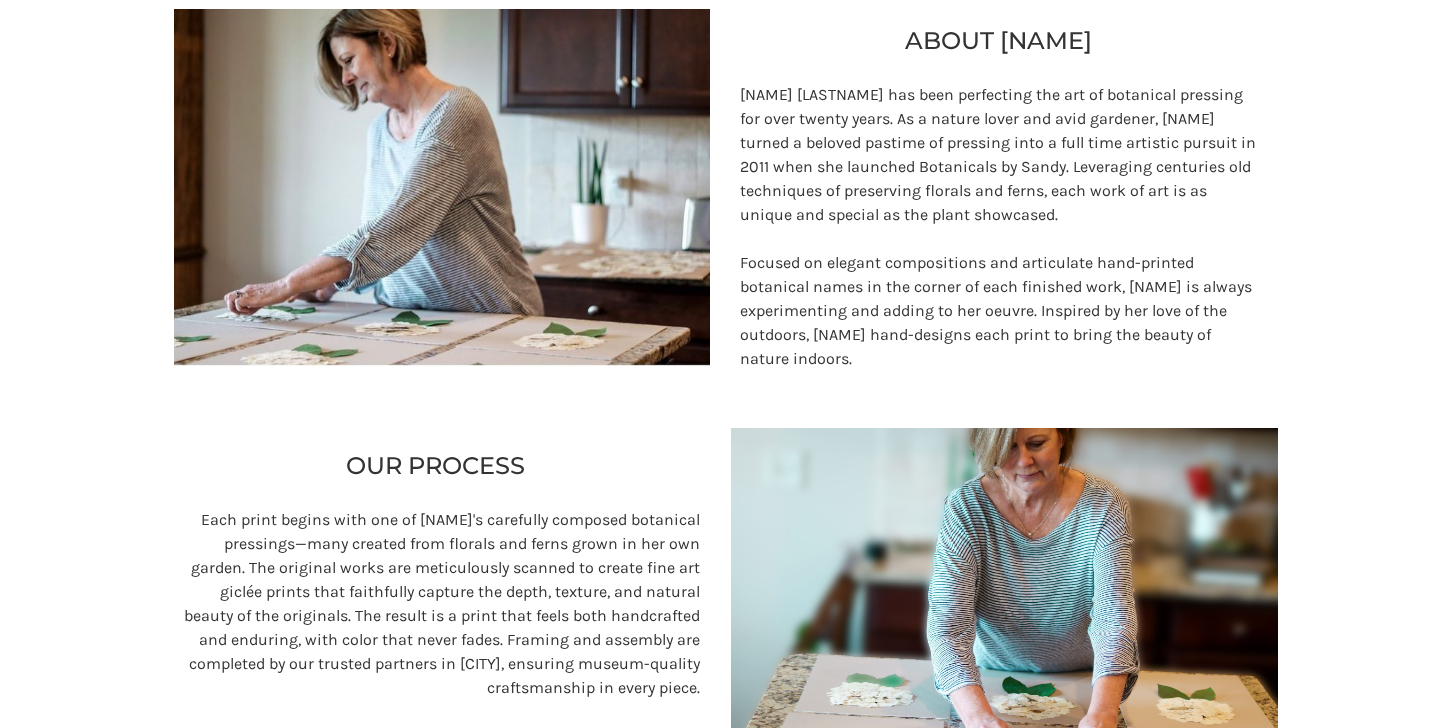 scroll, scrollTop: 223, scrollLeft: 0, axis: vertical 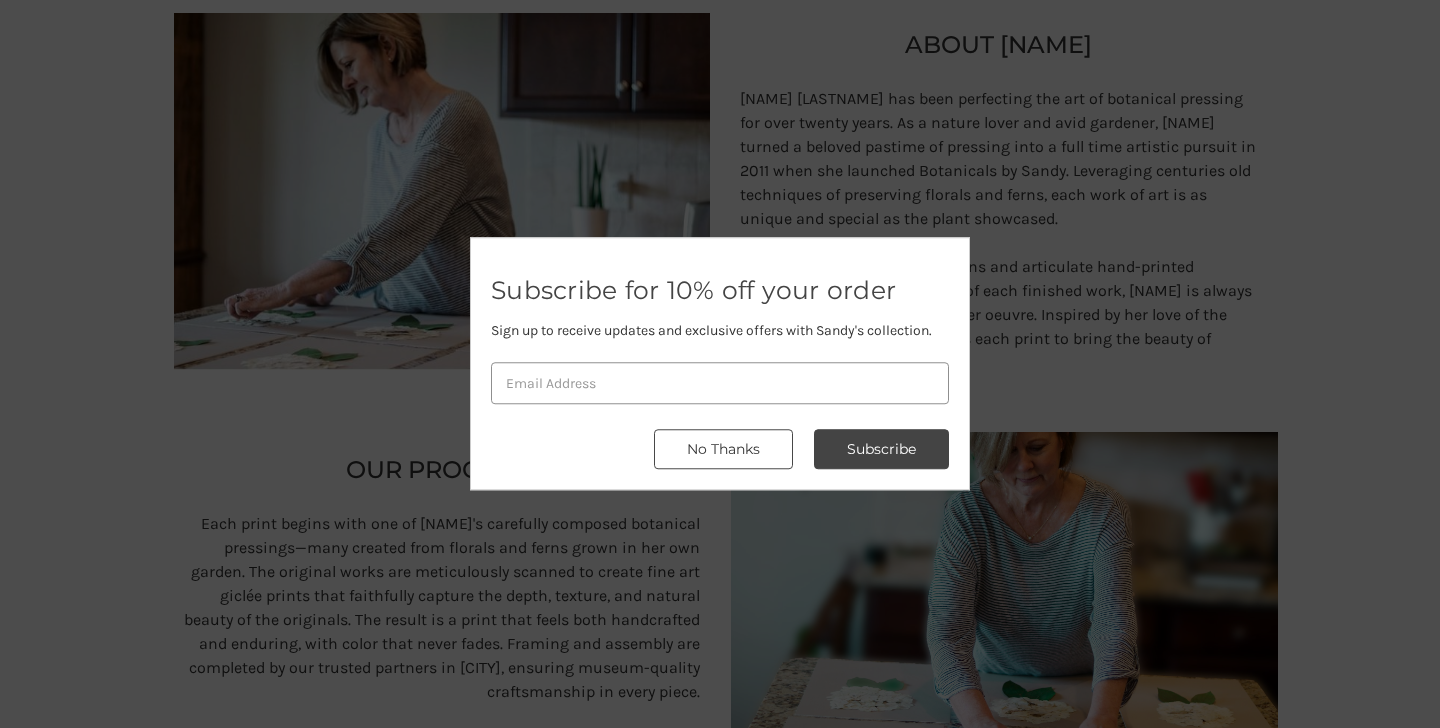 click on "No Thanks" at bounding box center [881, 450] 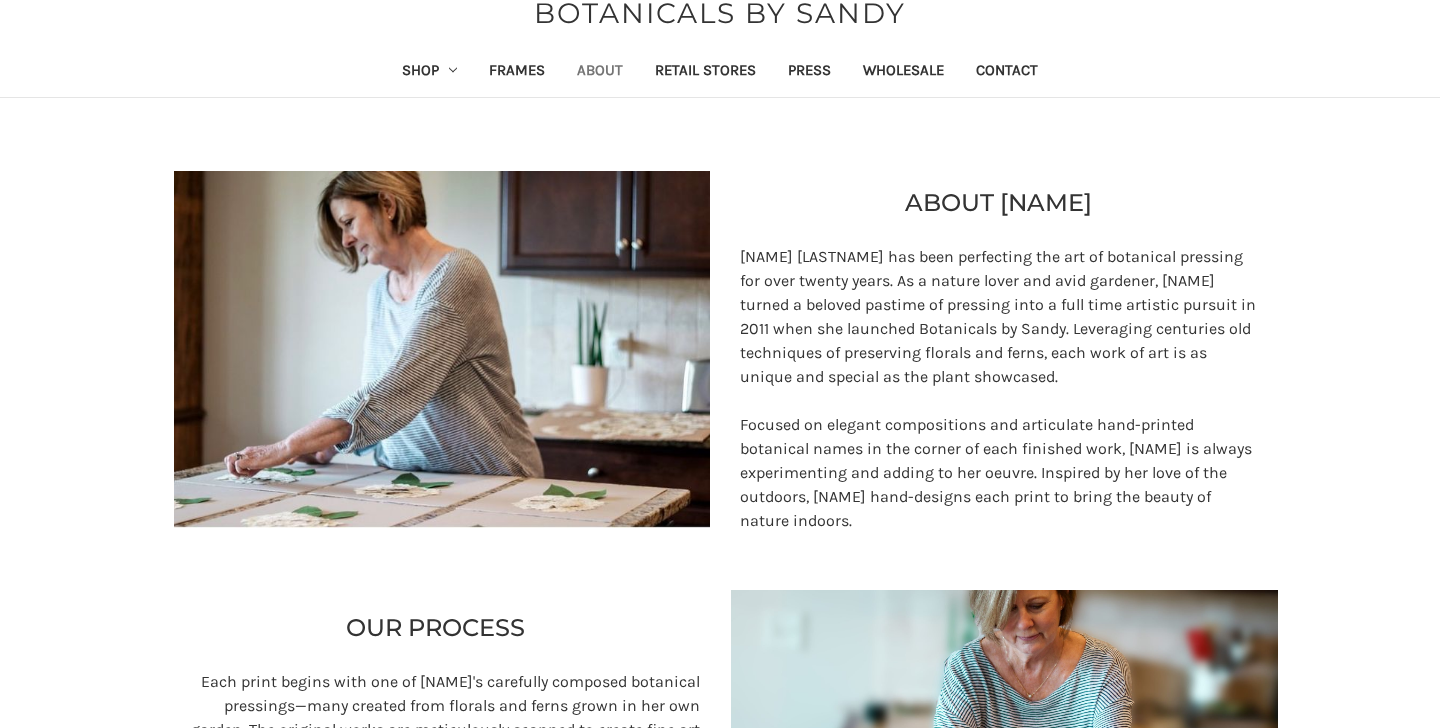 scroll, scrollTop: 61, scrollLeft: 0, axis: vertical 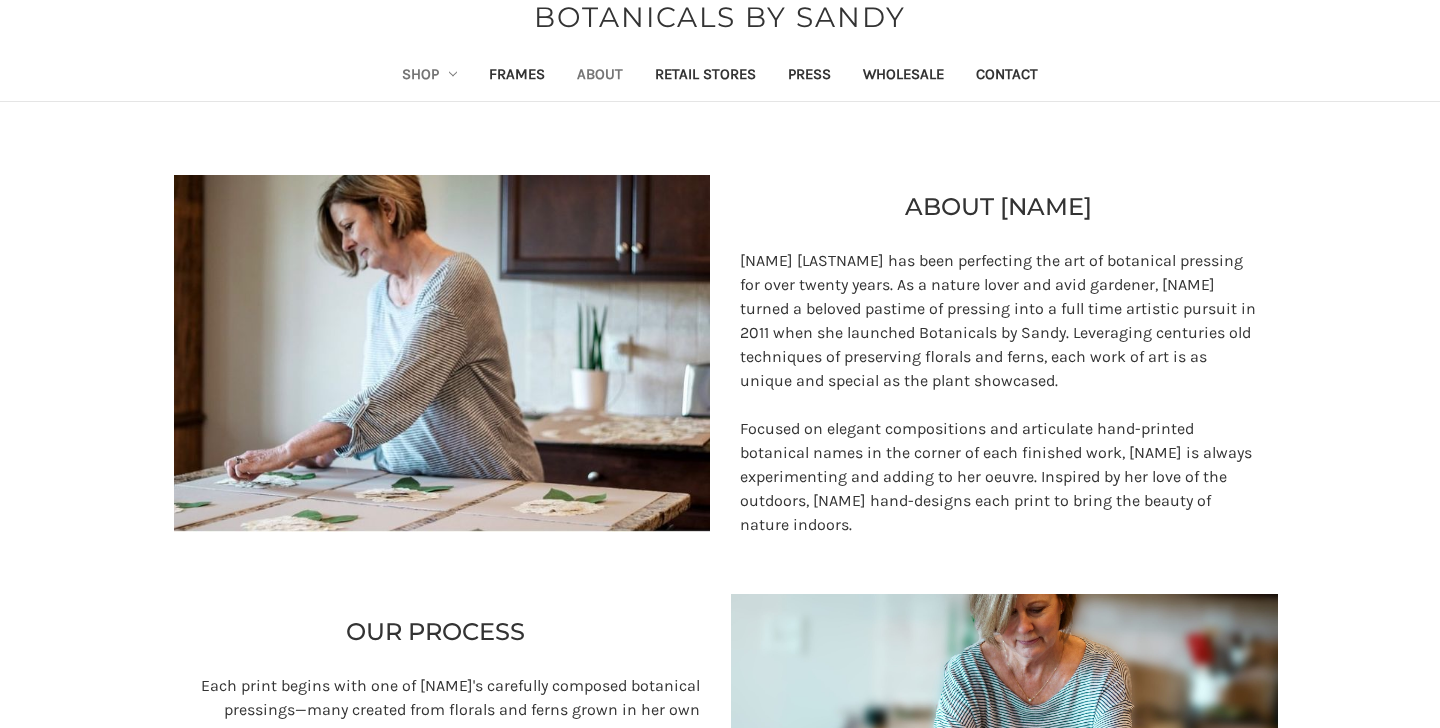 click on "Shop" at bounding box center (430, 76) 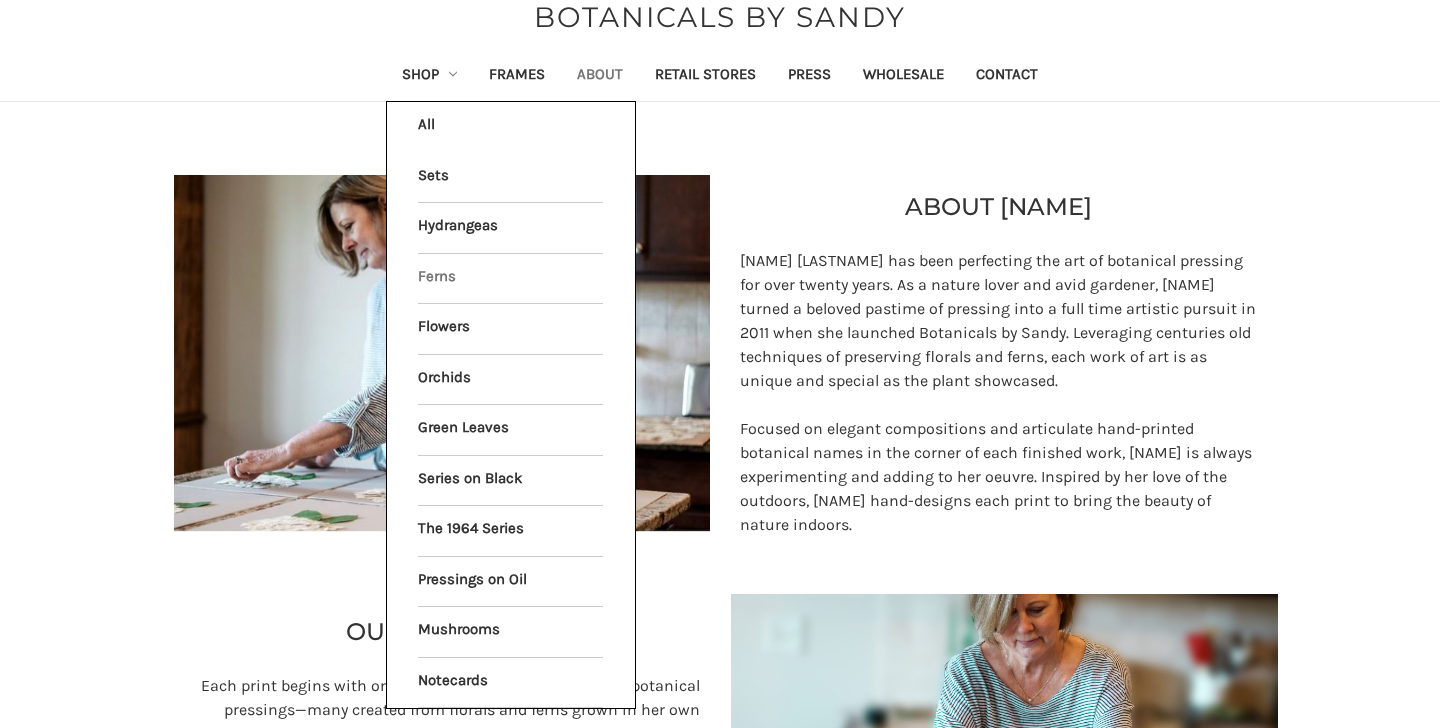 click on "Ferns" at bounding box center [510, 279] 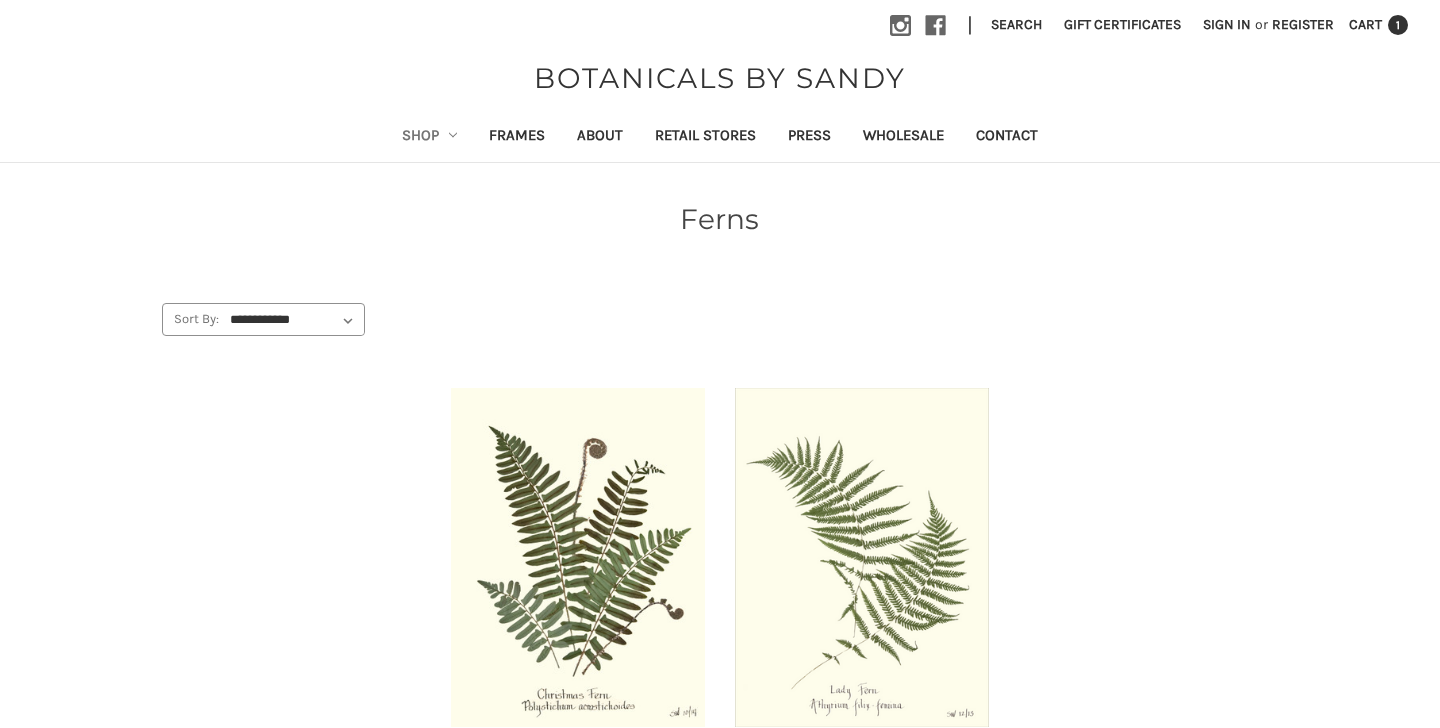 scroll, scrollTop: 238, scrollLeft: 0, axis: vertical 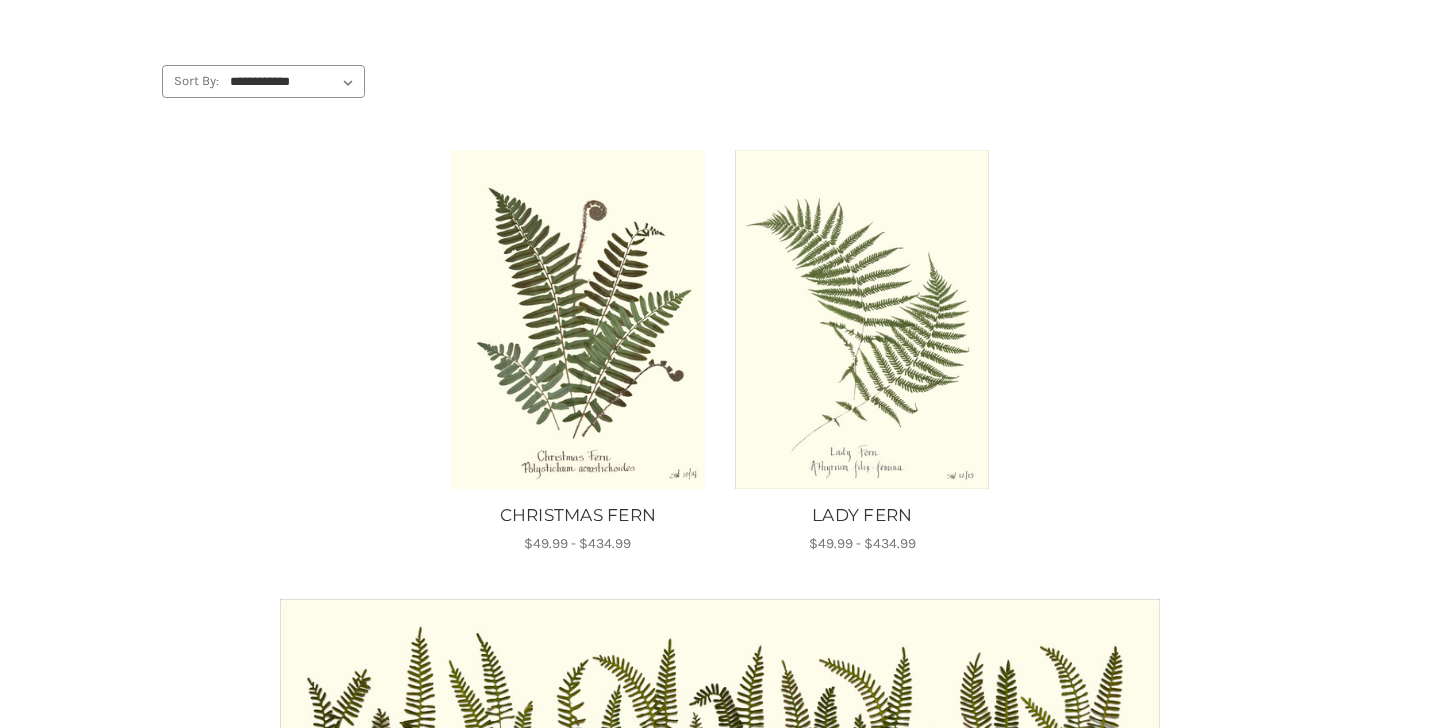 click at bounding box center (577, 319) 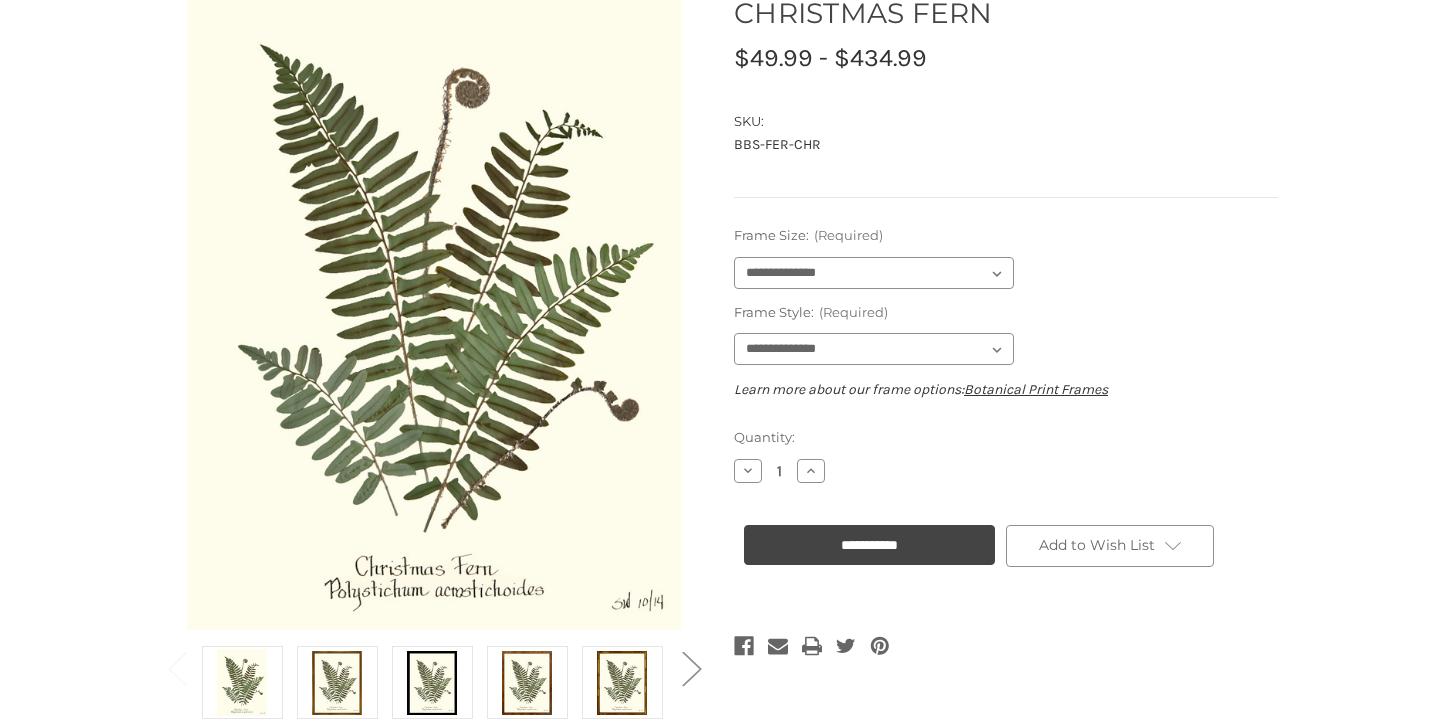 scroll, scrollTop: 206, scrollLeft: 0, axis: vertical 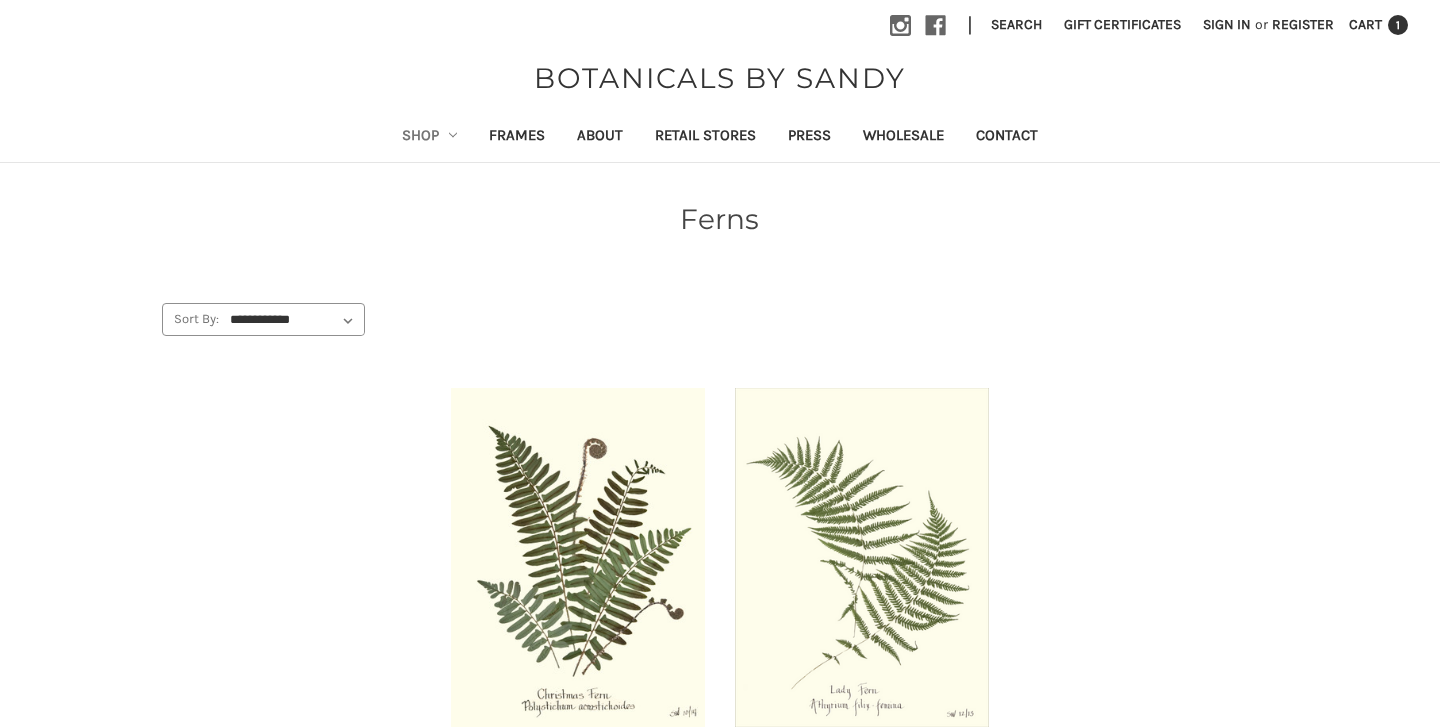 click on "Shop" at bounding box center (430, 137) 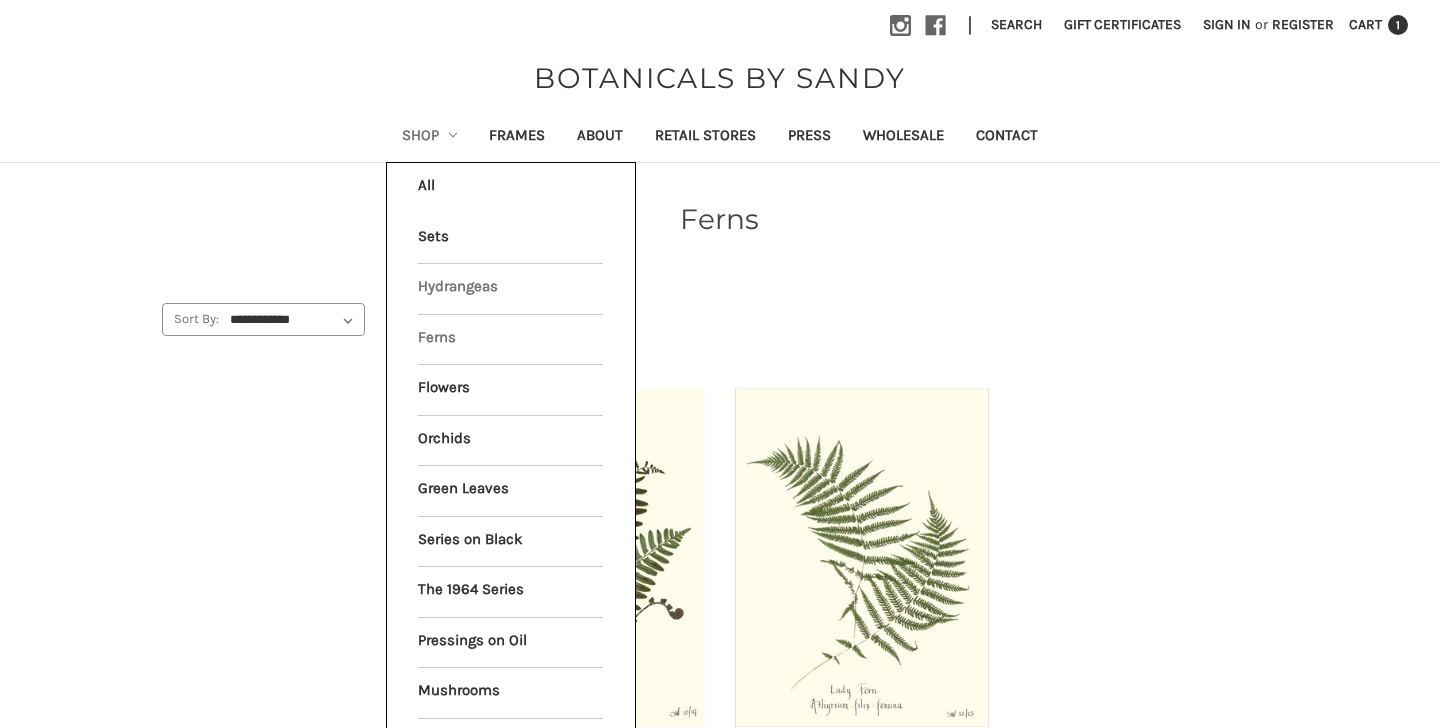 click on "Hydrangeas" at bounding box center (510, 289) 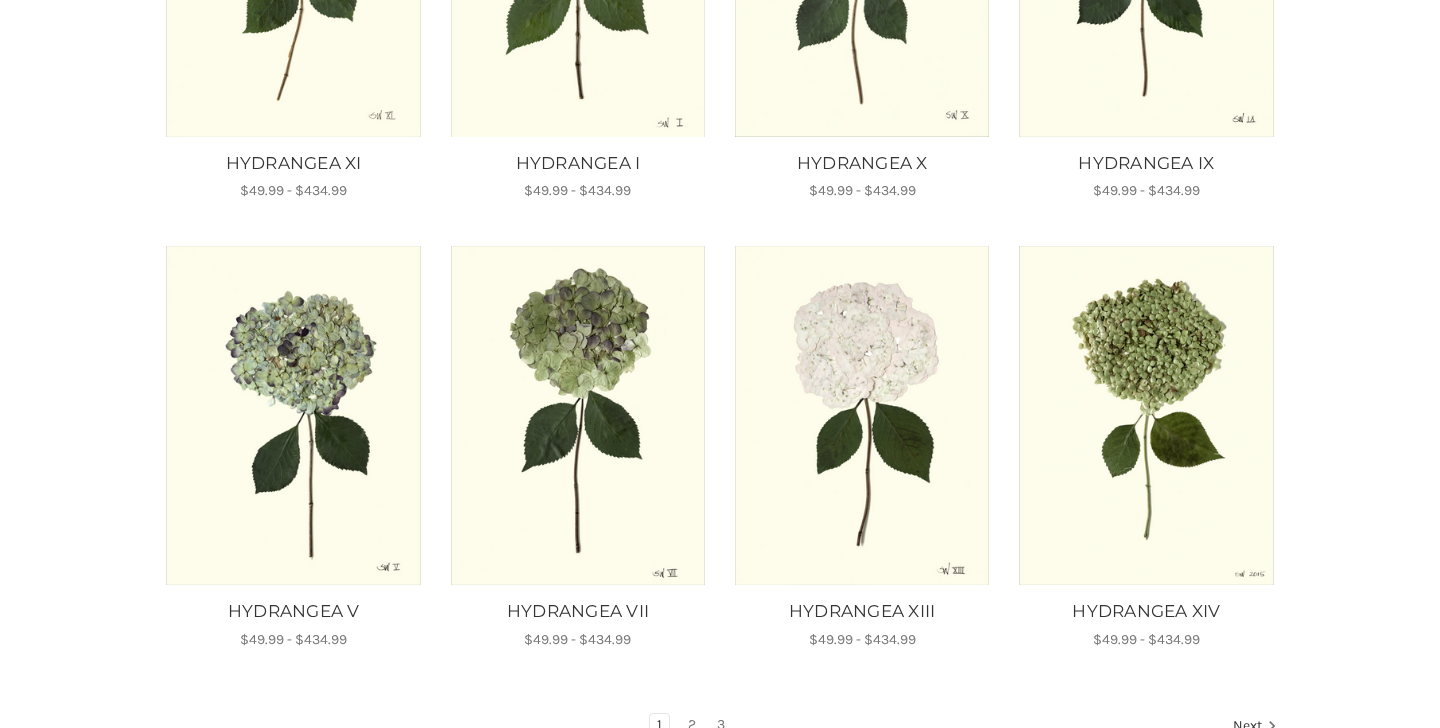 scroll, scrollTop: 1216, scrollLeft: 0, axis: vertical 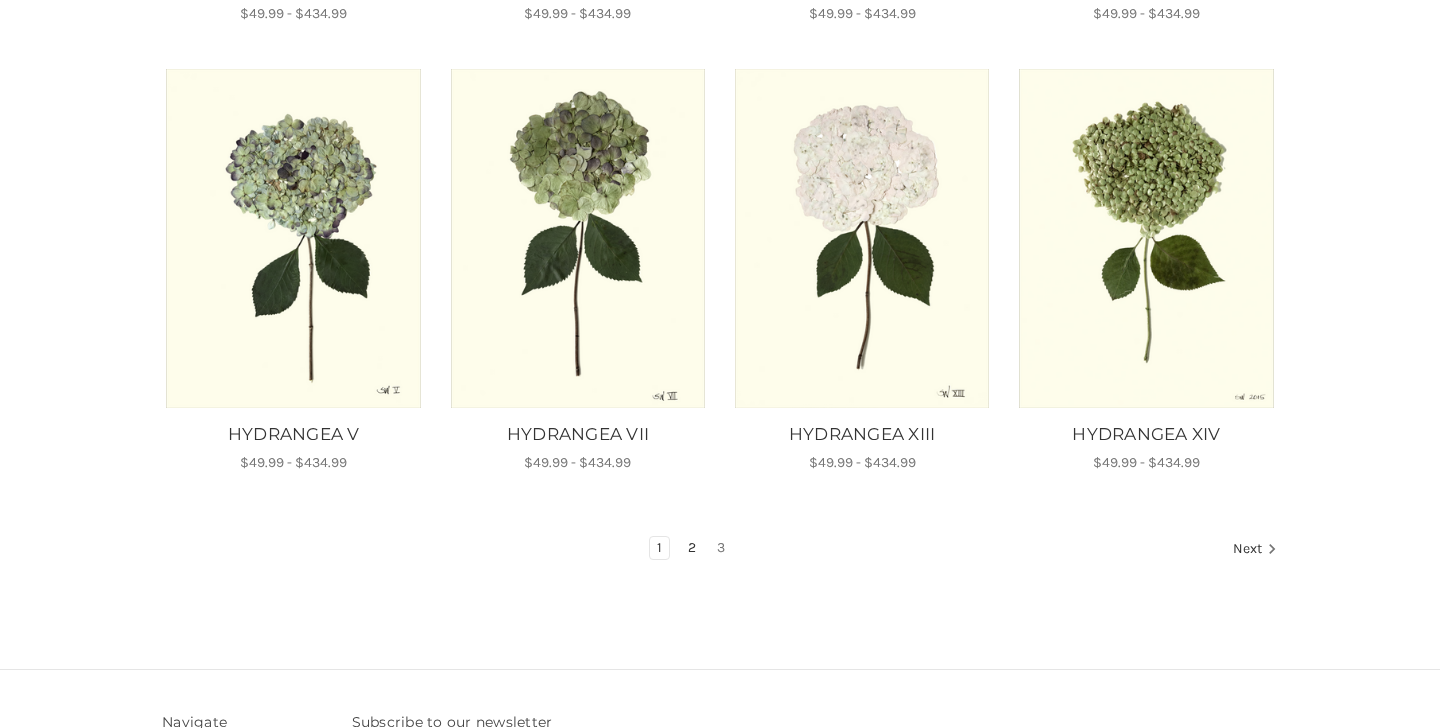 click on "2" at bounding box center [692, 548] 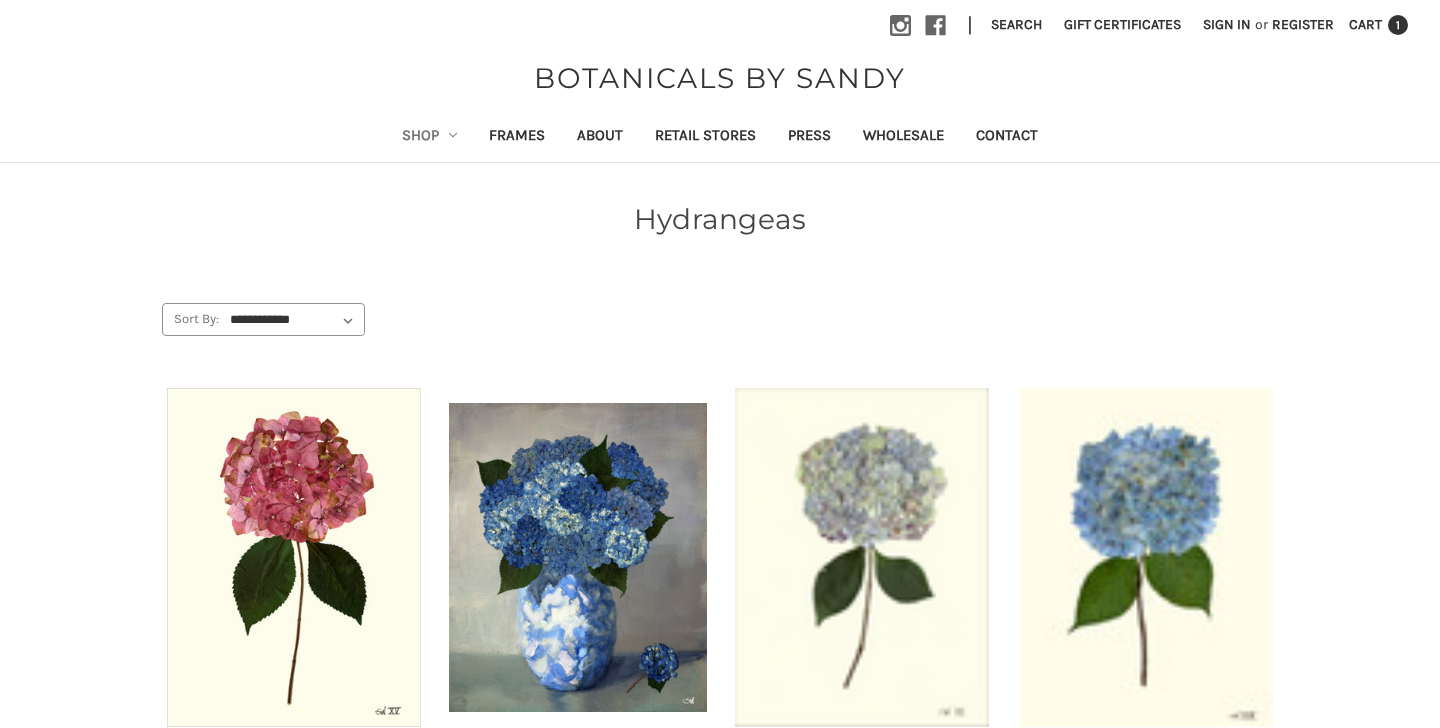 scroll, scrollTop: -1, scrollLeft: 0, axis: vertical 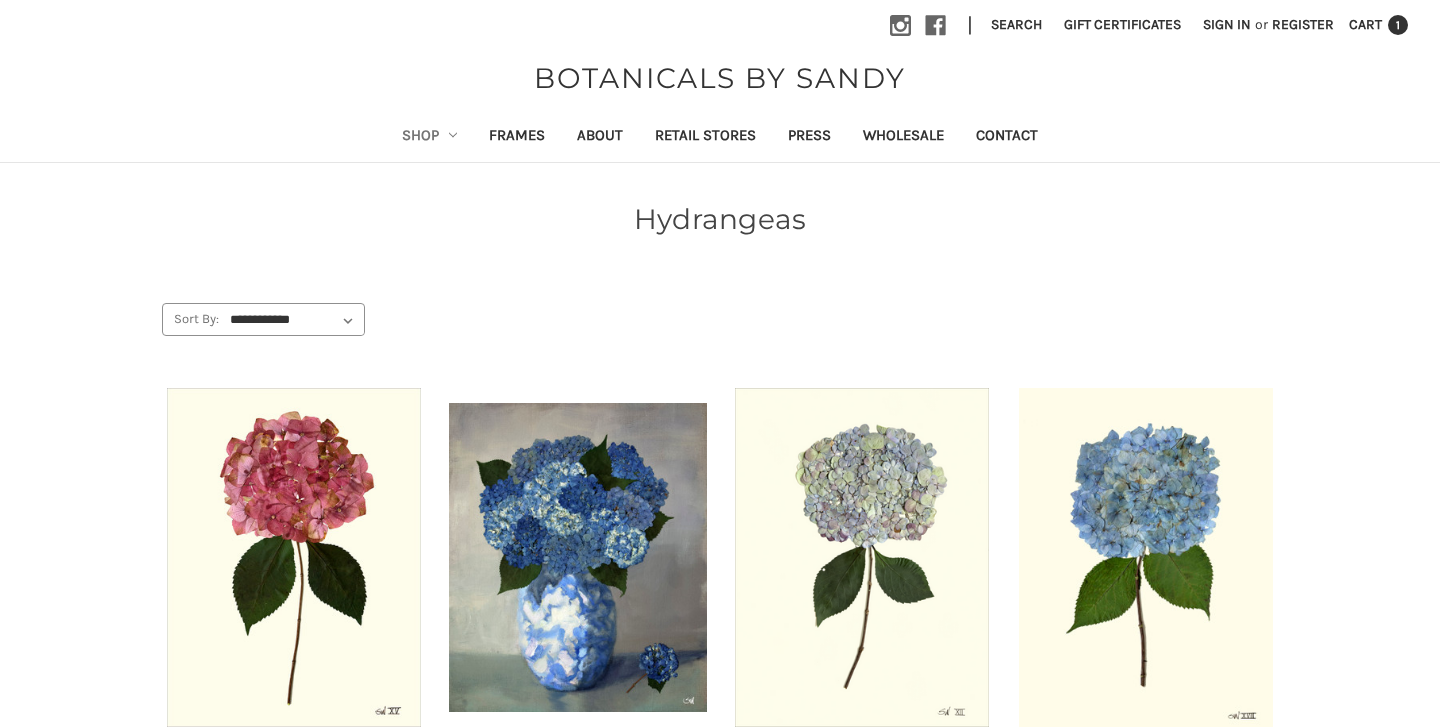 click on "Shop" at bounding box center (430, 137) 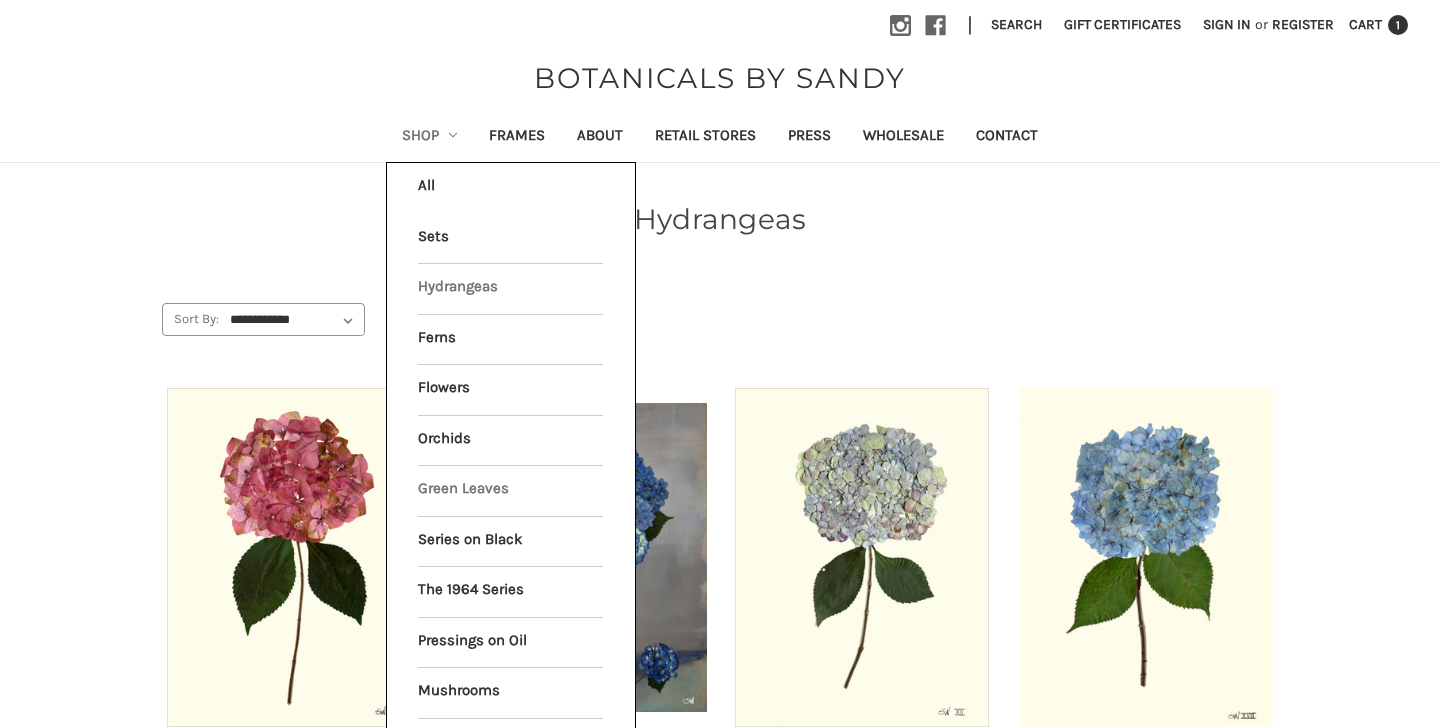 click on "Green Leaves" at bounding box center (510, 491) 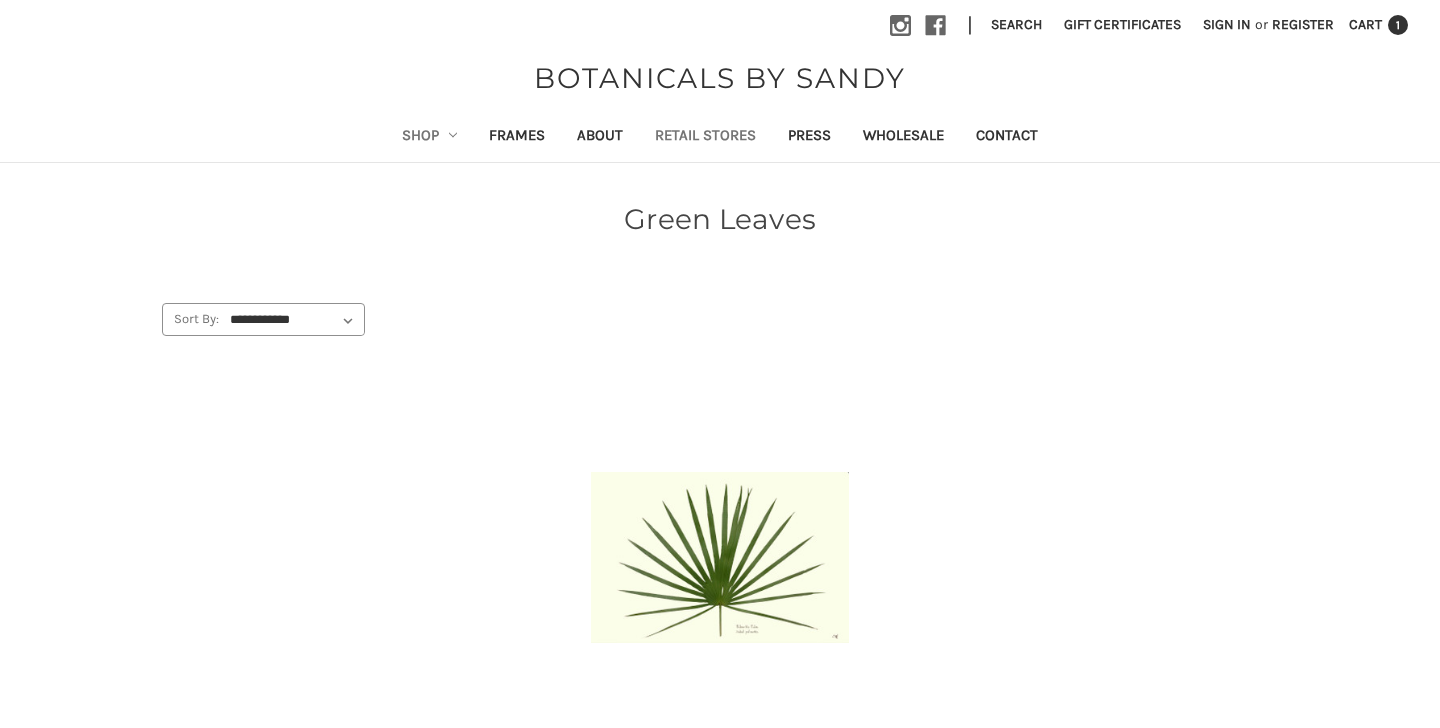 scroll, scrollTop: 0, scrollLeft: 0, axis: both 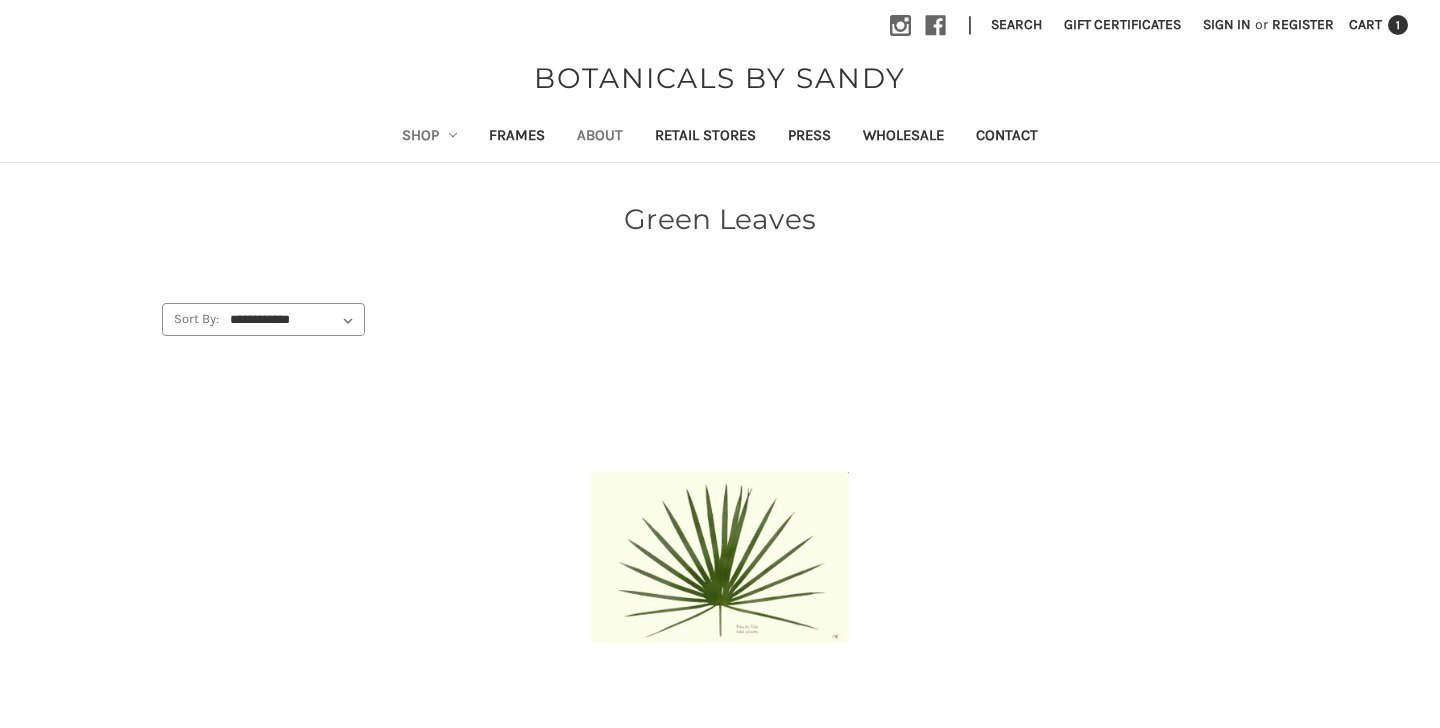 click on "About" at bounding box center (600, 137) 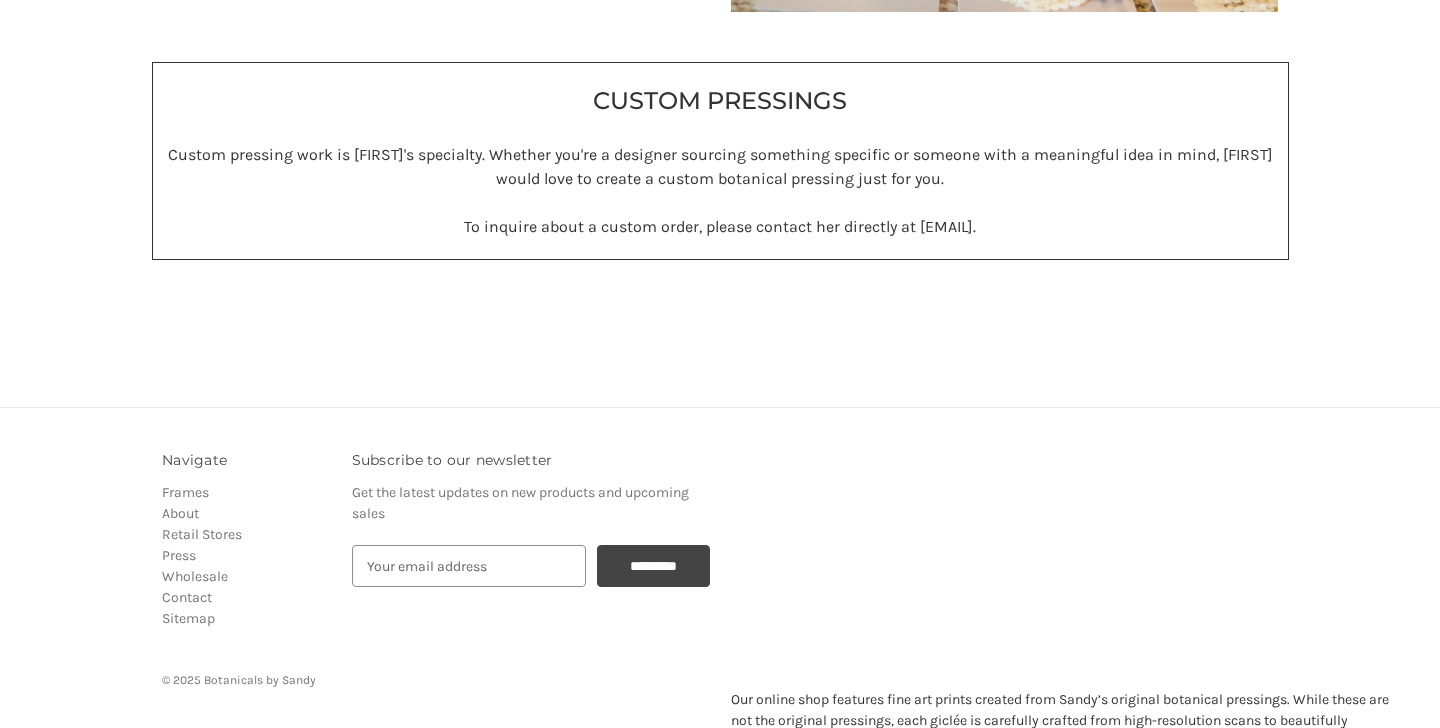 scroll, scrollTop: 1013, scrollLeft: 0, axis: vertical 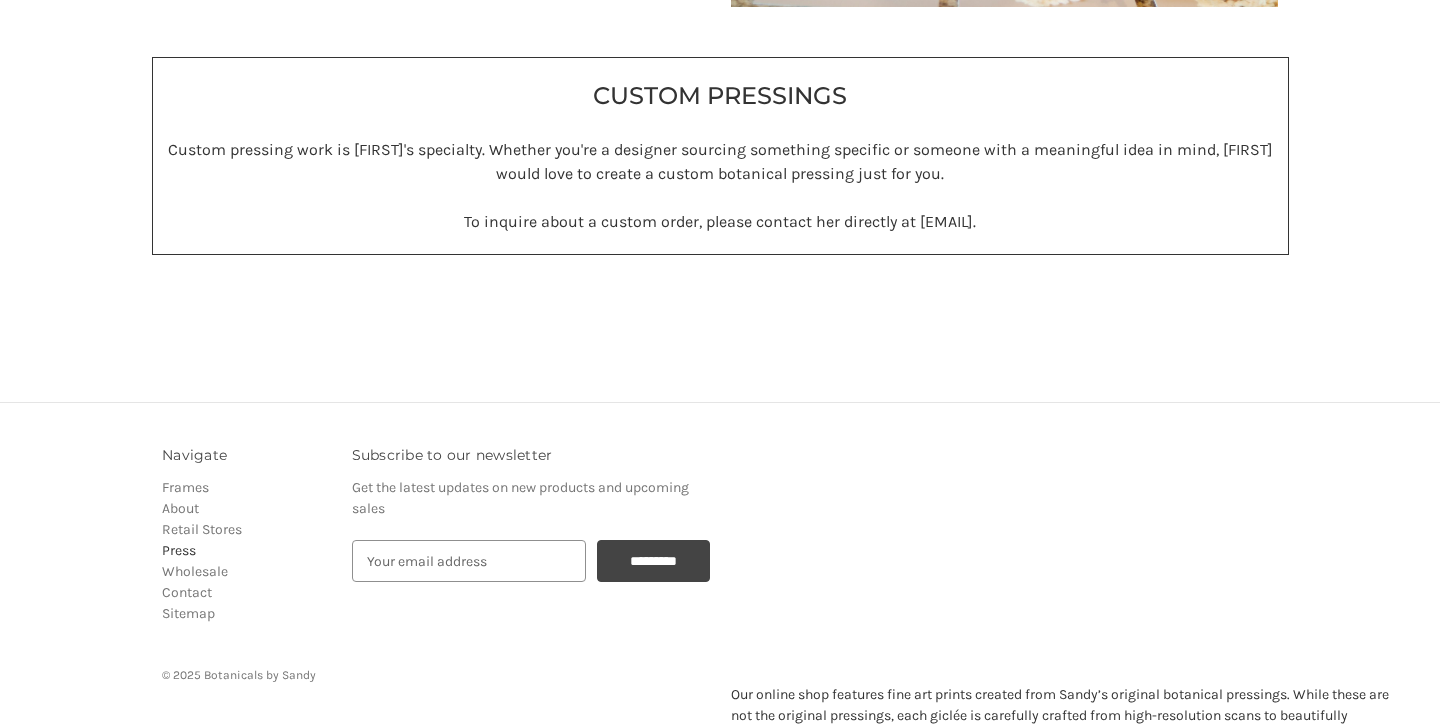 click on "Press" at bounding box center [179, 550] 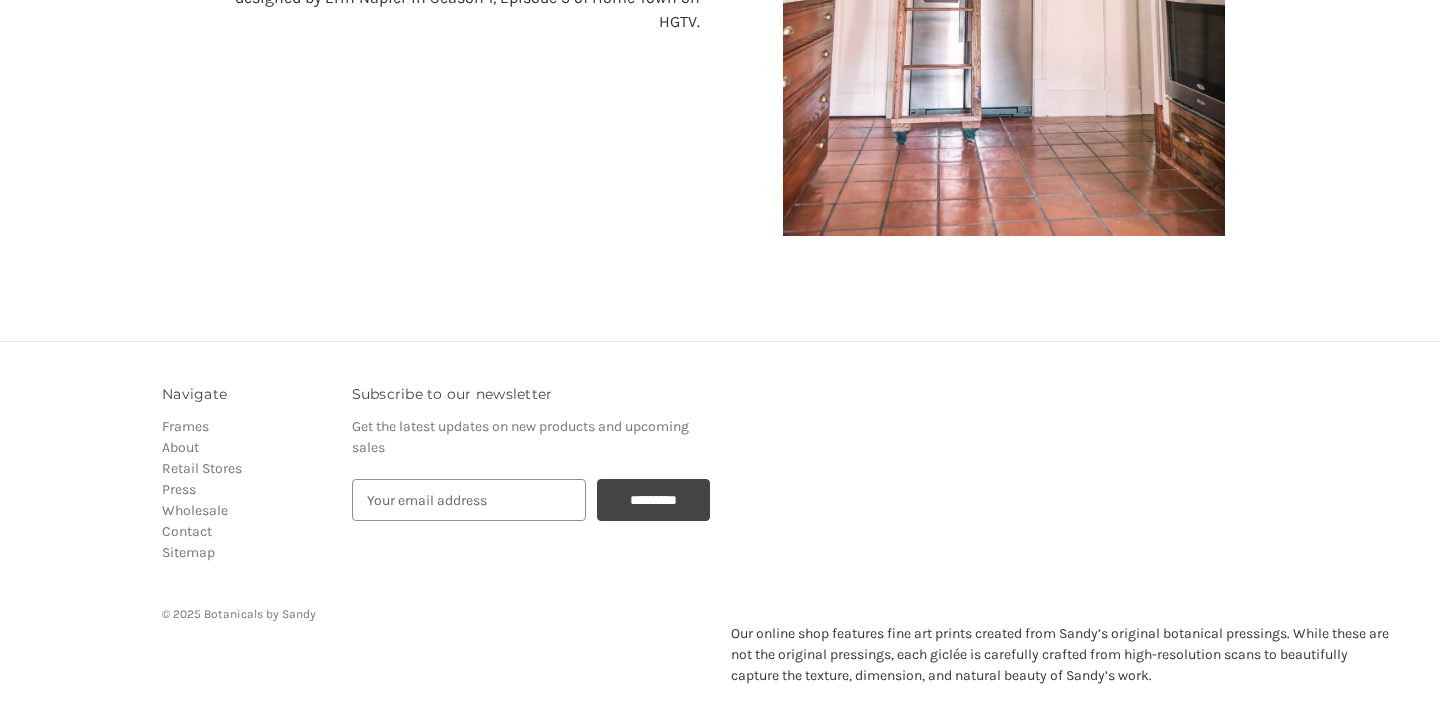 scroll, scrollTop: 2734, scrollLeft: 0, axis: vertical 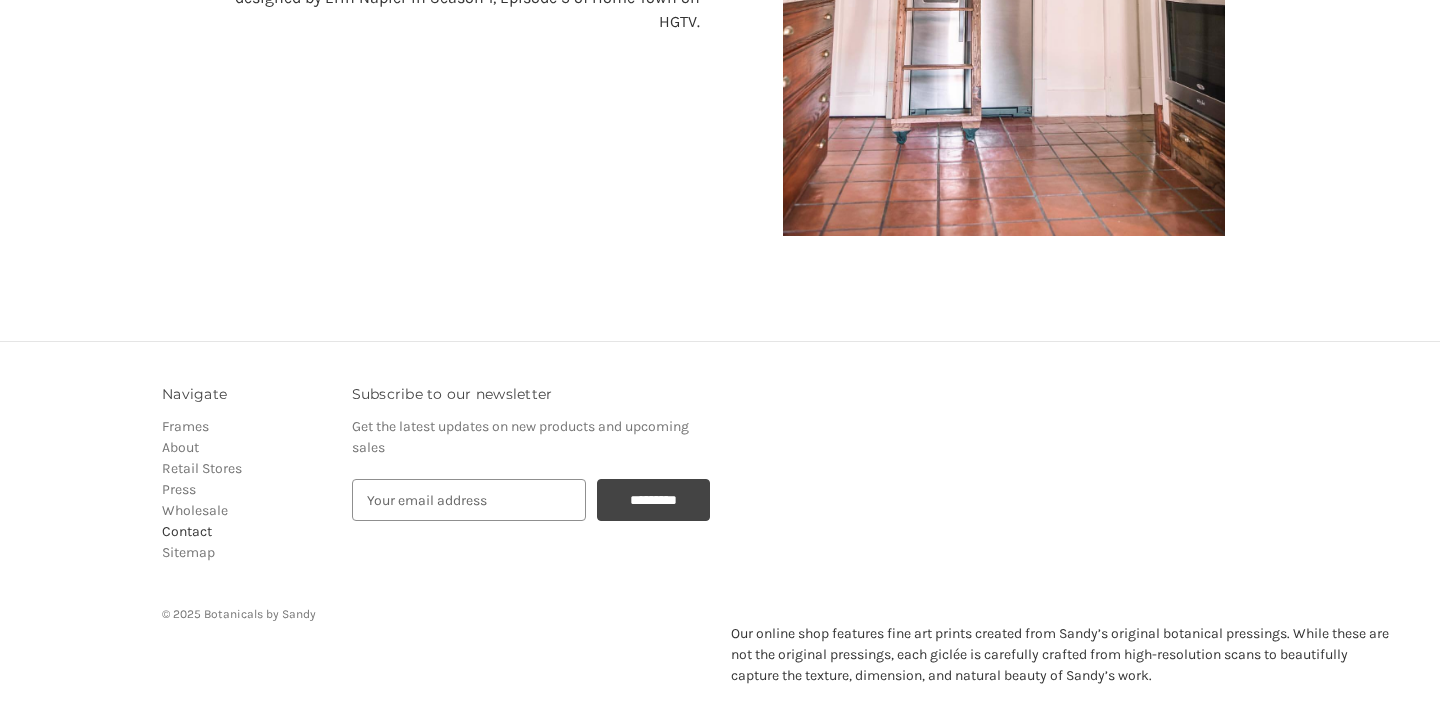 click on "Contact" at bounding box center [187, 531] 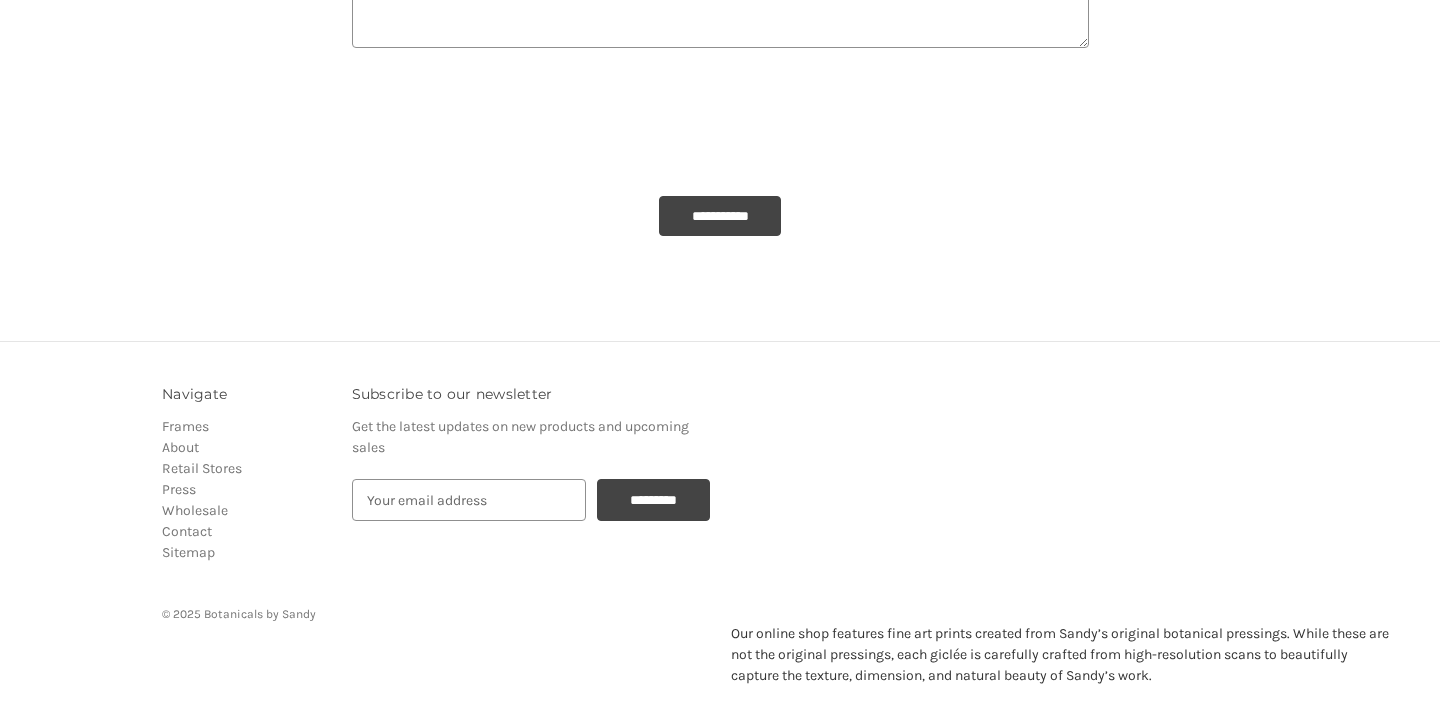 scroll, scrollTop: 705, scrollLeft: 0, axis: vertical 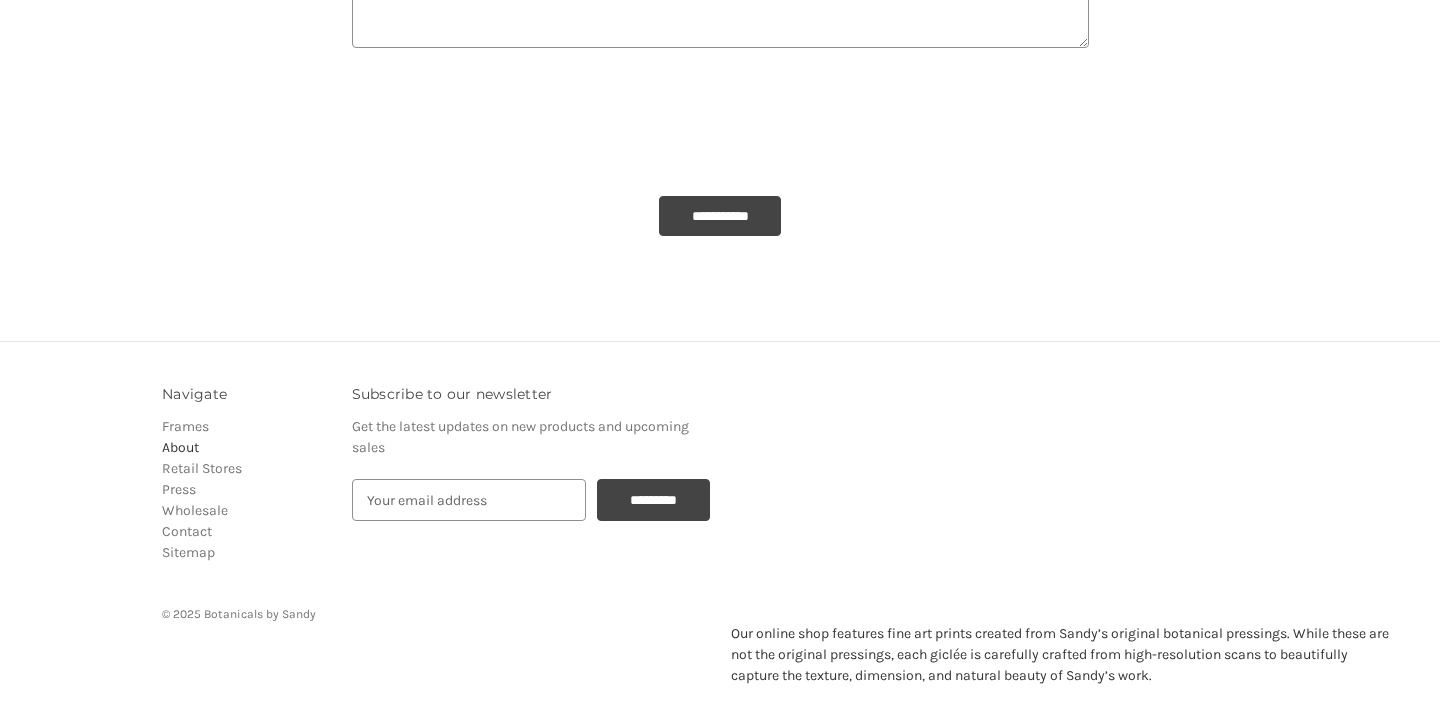 click on "About" at bounding box center (180, 447) 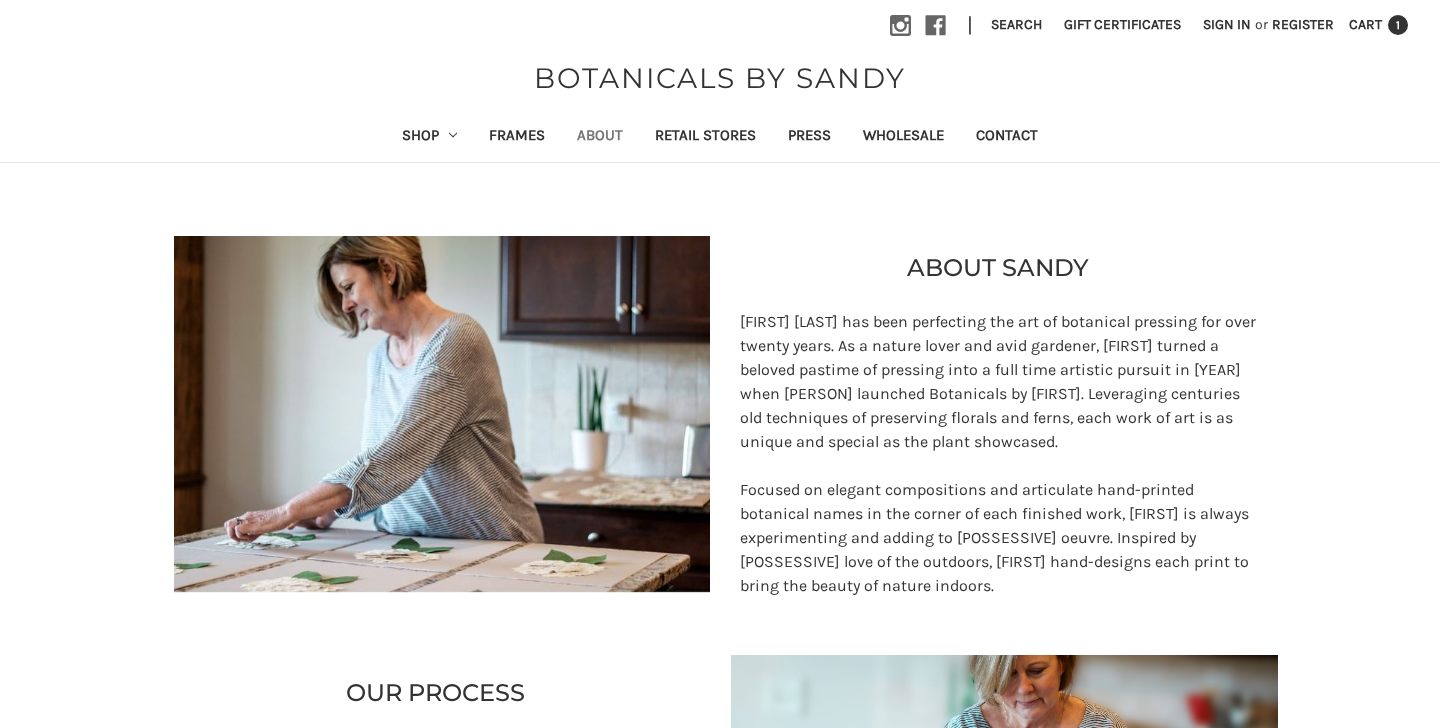 scroll, scrollTop: 0, scrollLeft: 0, axis: both 